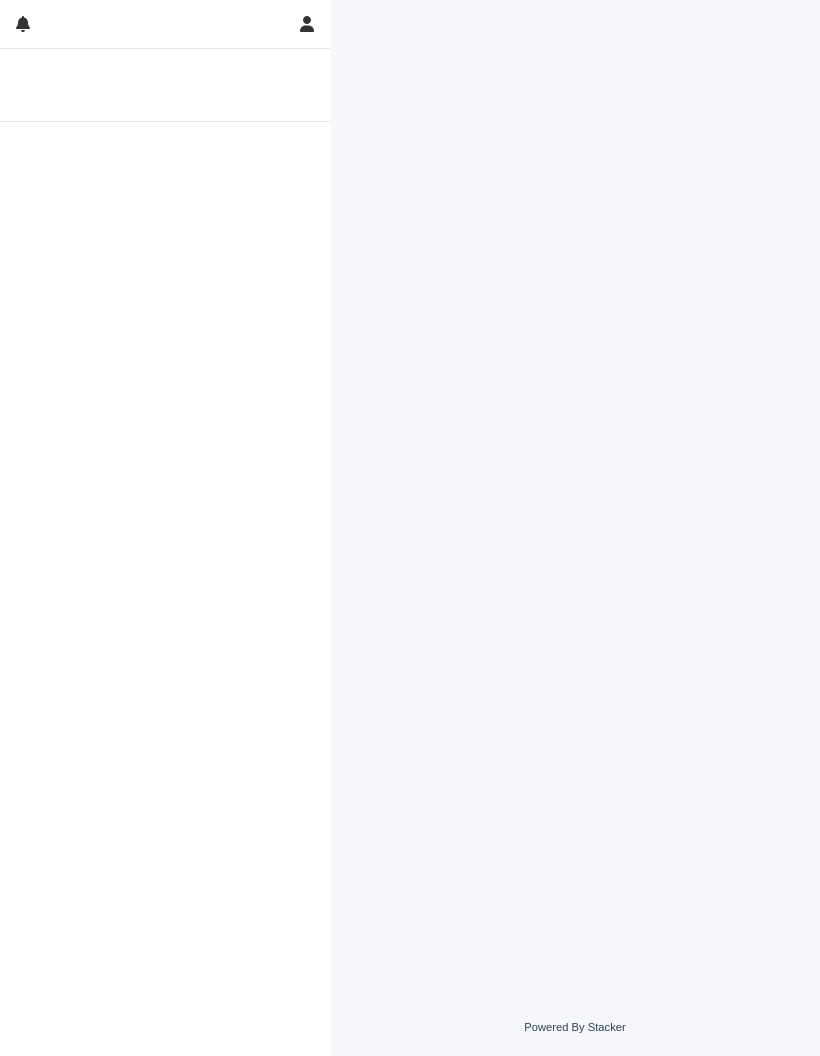 scroll, scrollTop: 0, scrollLeft: 0, axis: both 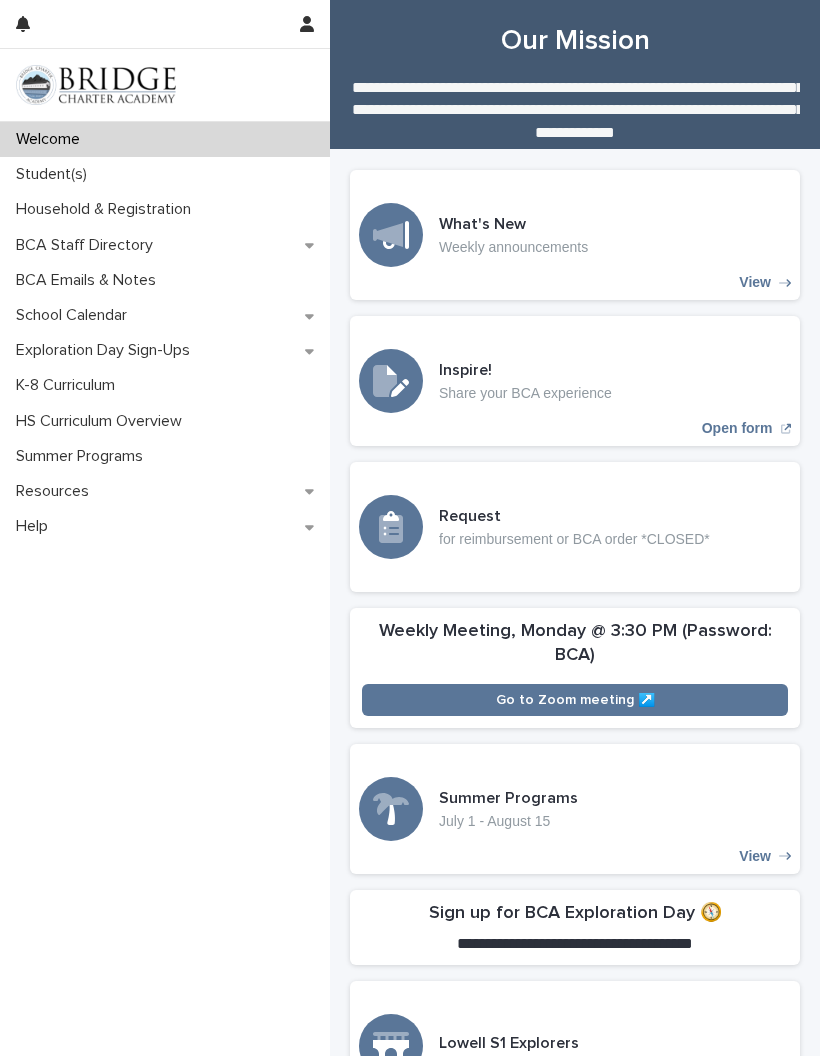 click on "Student(s)" at bounding box center (55, 174) 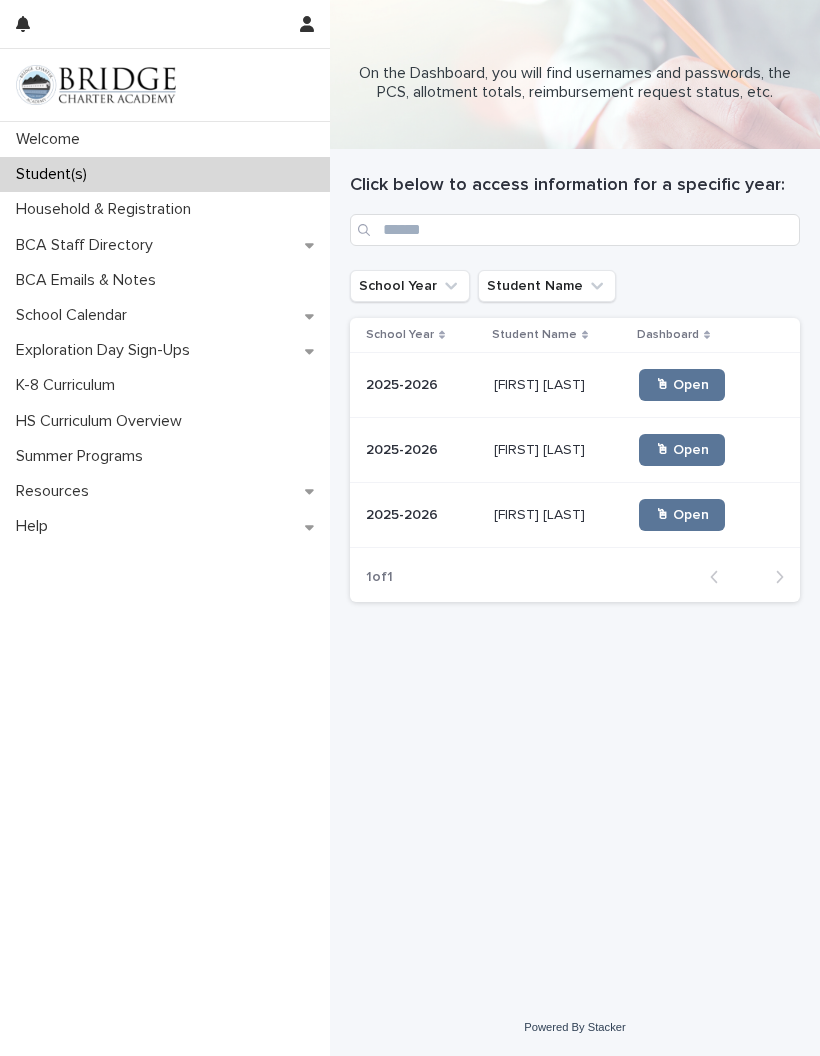 click on "🖱 Open" at bounding box center [682, 385] 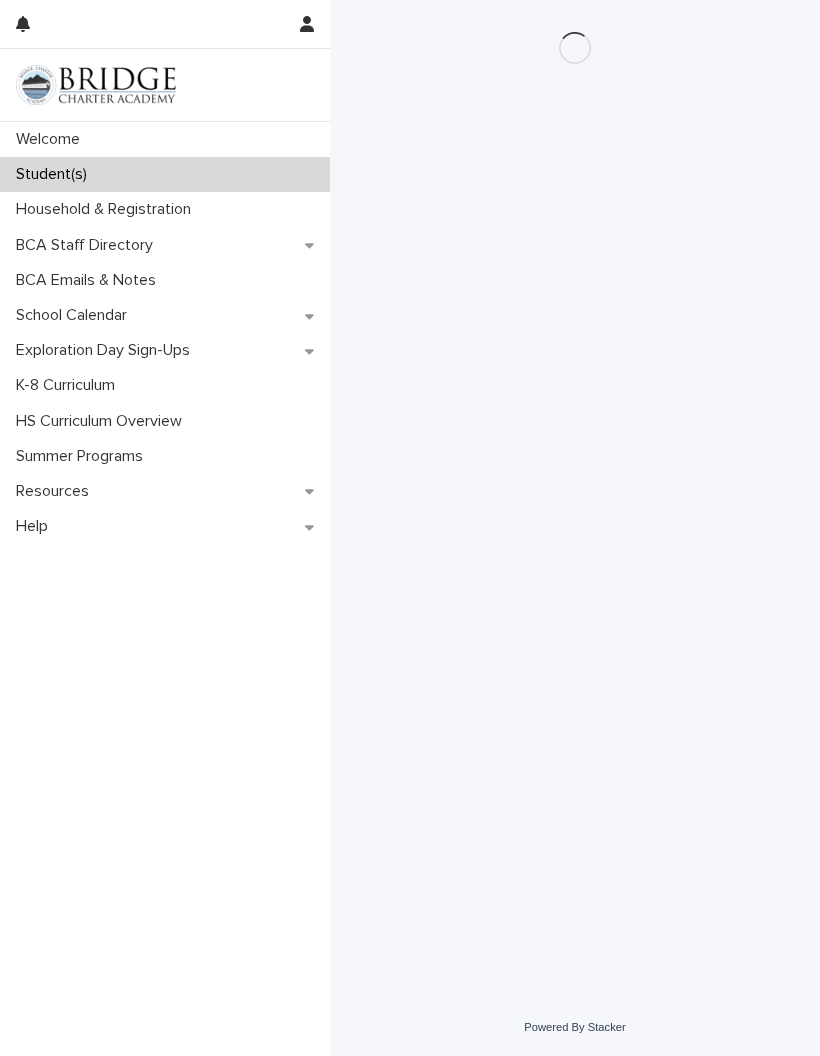 click on "Loading... Saving… Loading... Saving…" at bounding box center [575, 474] 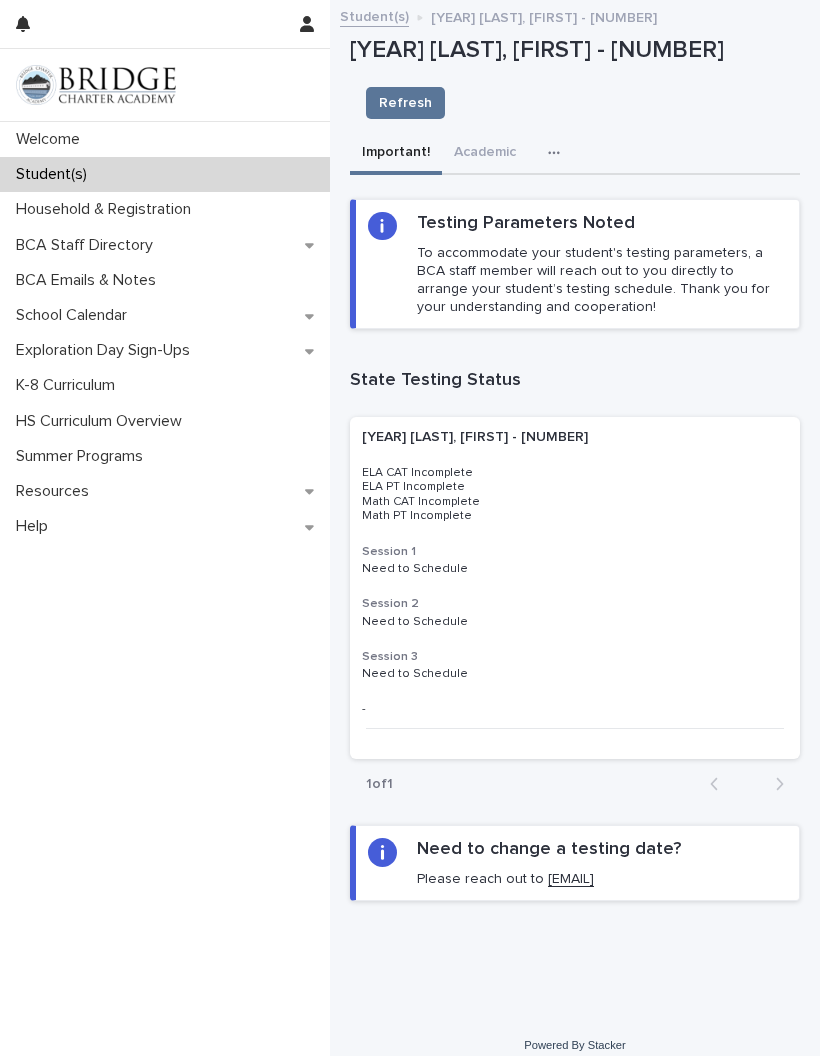 click on "Academic" at bounding box center (485, 154) 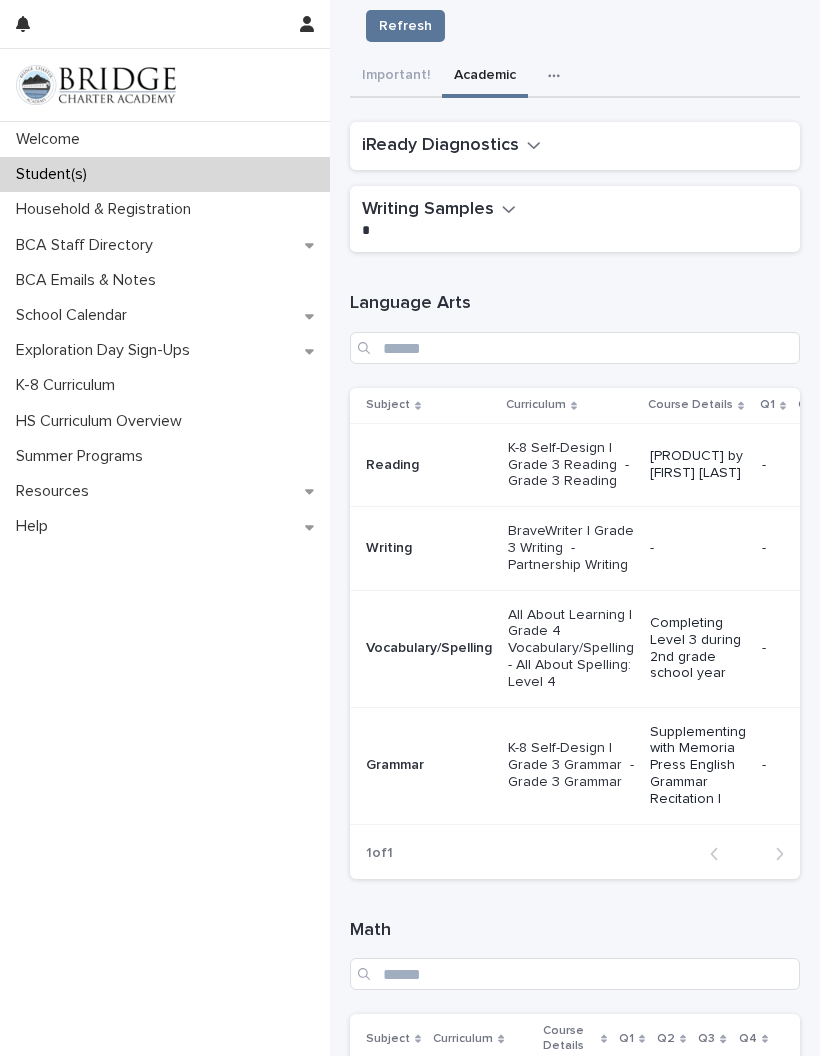 scroll, scrollTop: 78, scrollLeft: 0, axis: vertical 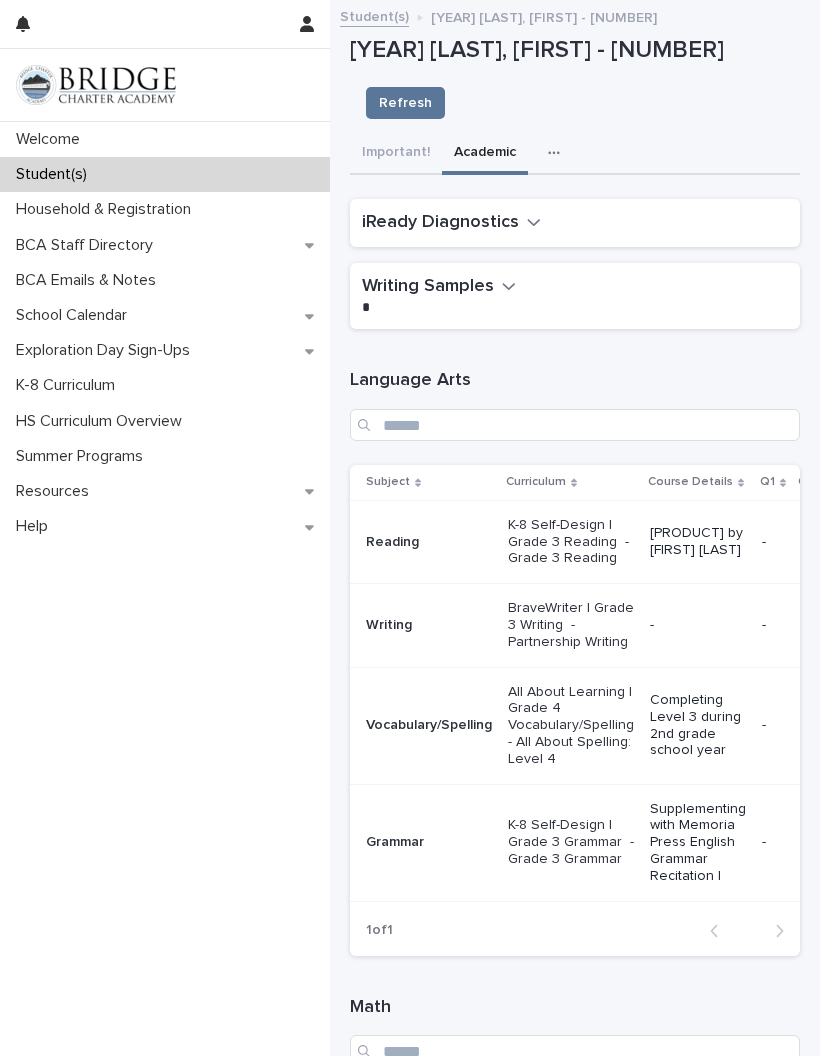 click at bounding box center (558, 153) 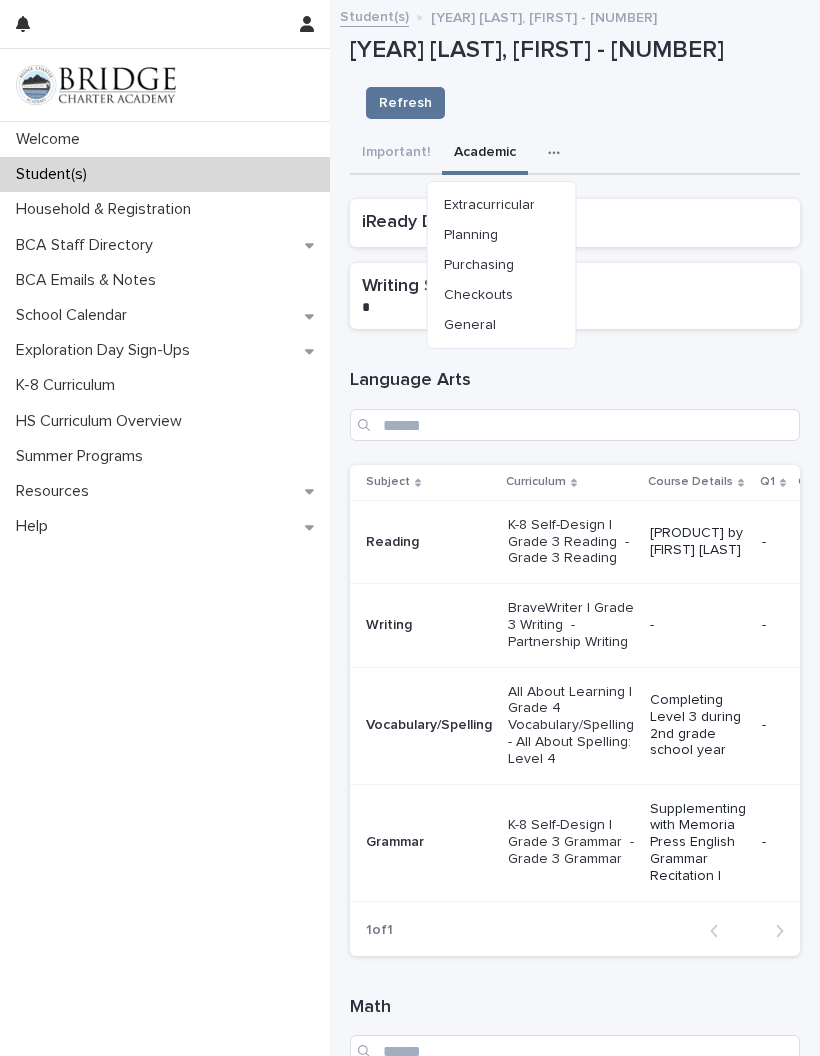 click on "Purchasing" at bounding box center (479, 265) 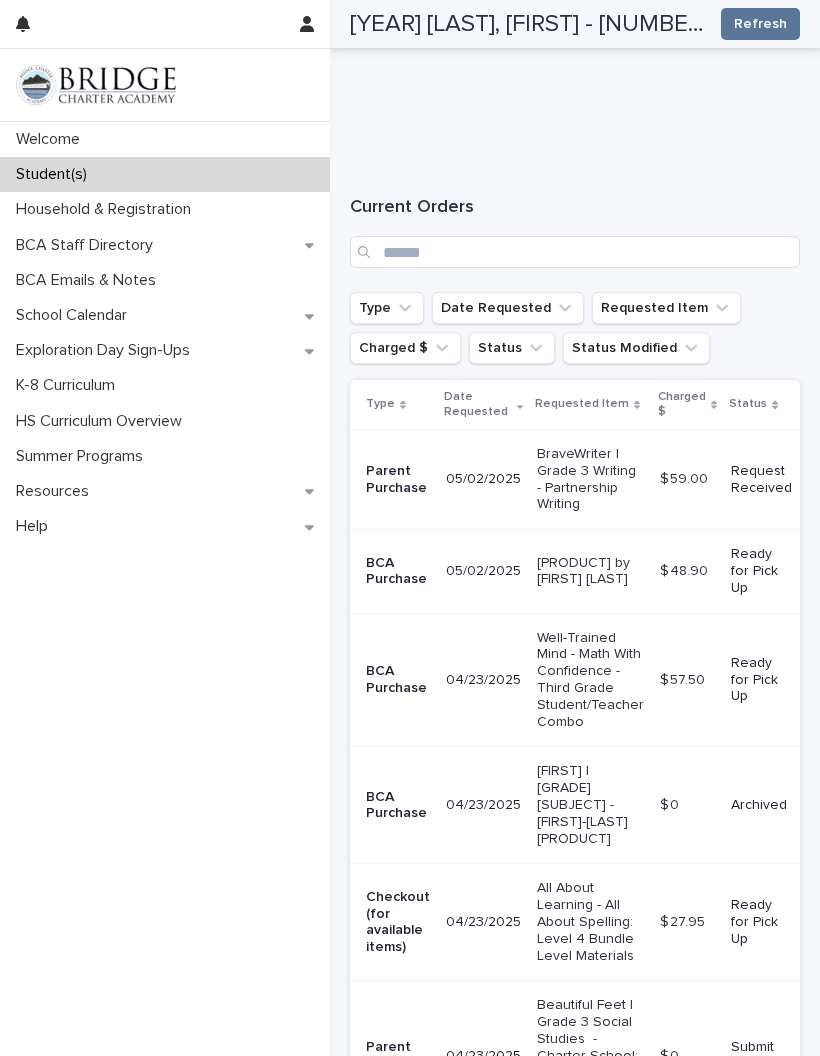 scroll, scrollTop: 557, scrollLeft: 0, axis: vertical 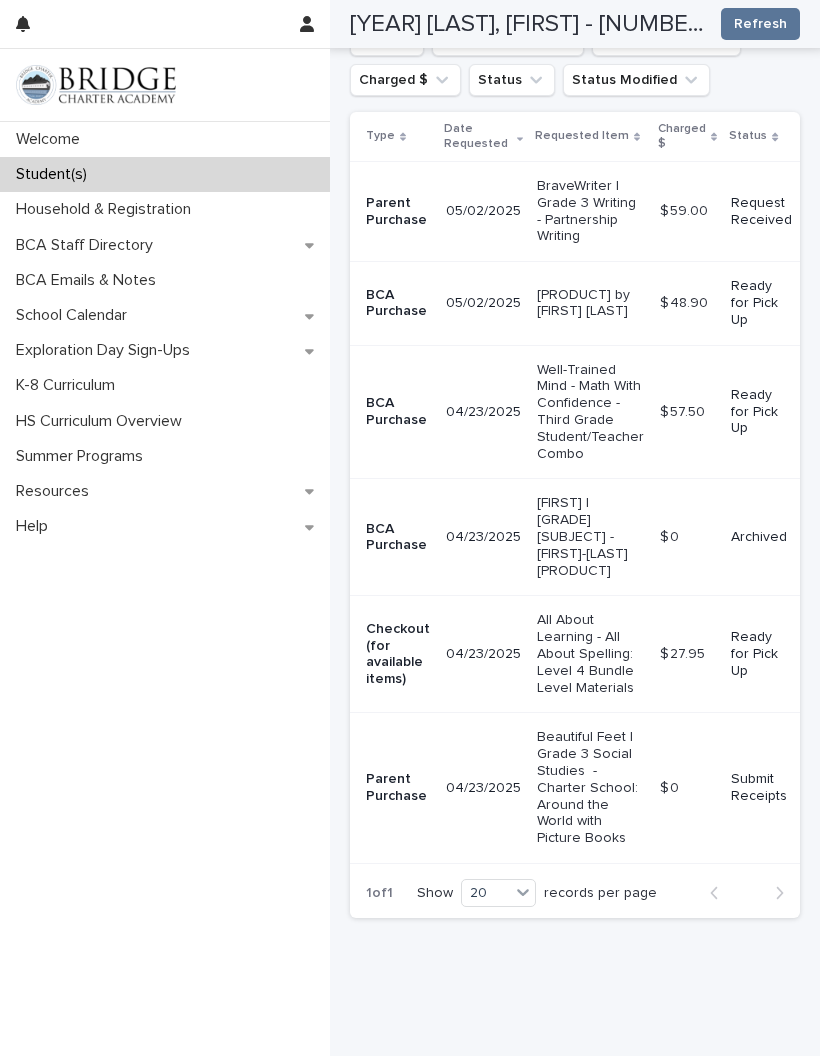 click on "[PRODUCT] by [FIRST] [LAST]" at bounding box center [590, 304] 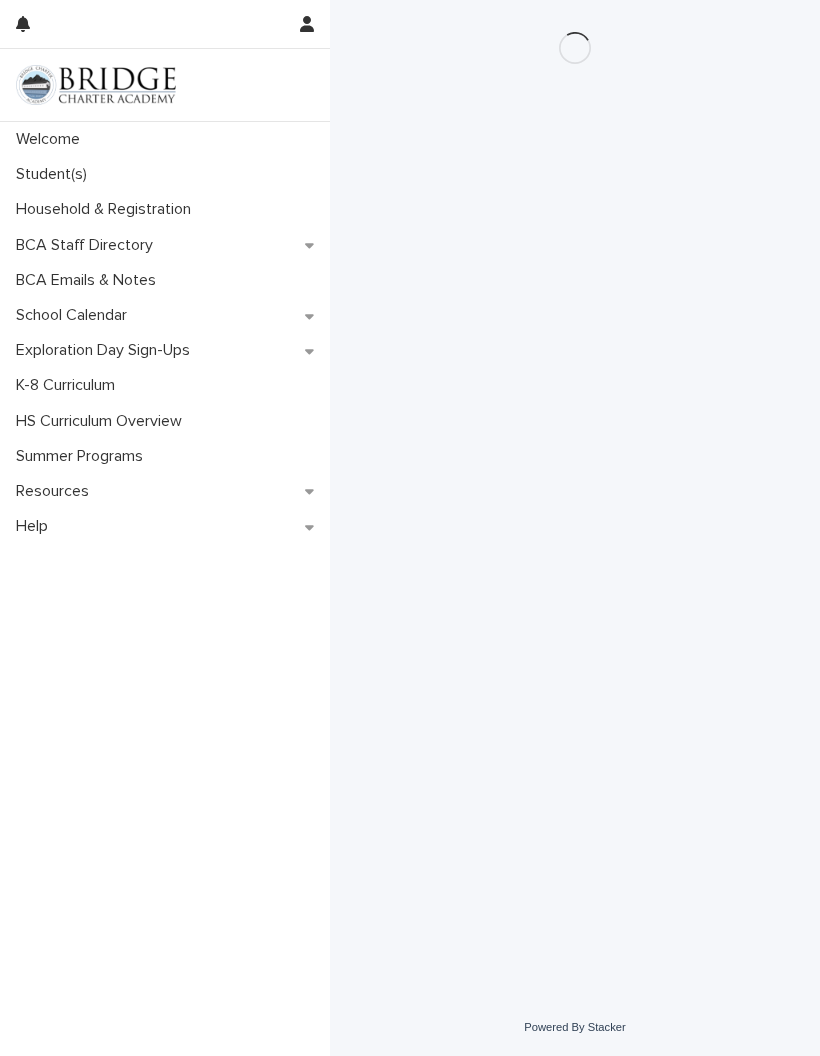 scroll, scrollTop: 0, scrollLeft: 0, axis: both 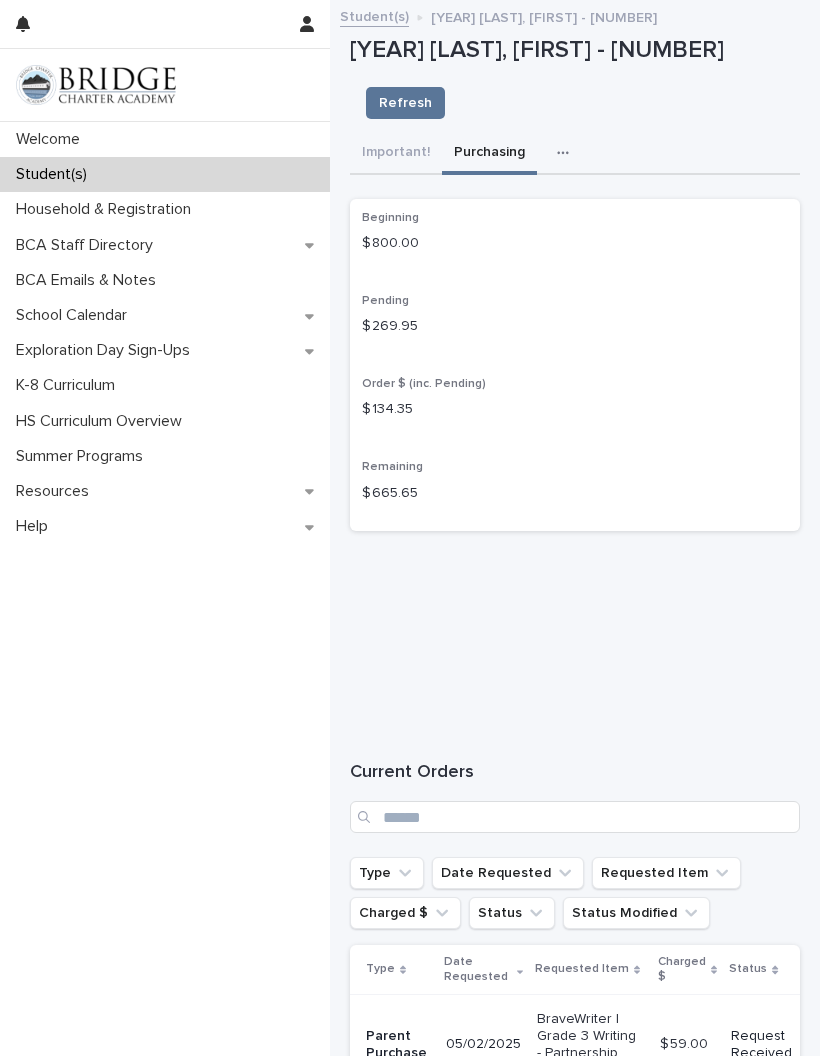 click 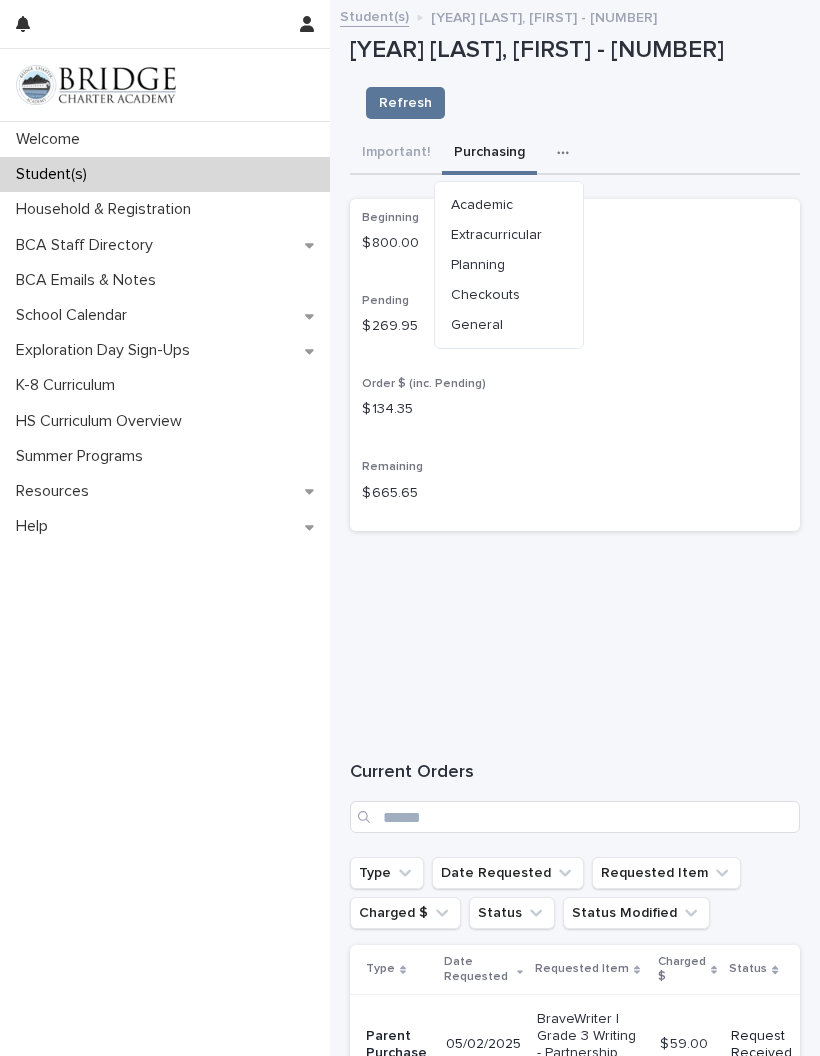 click on "General" at bounding box center (477, 325) 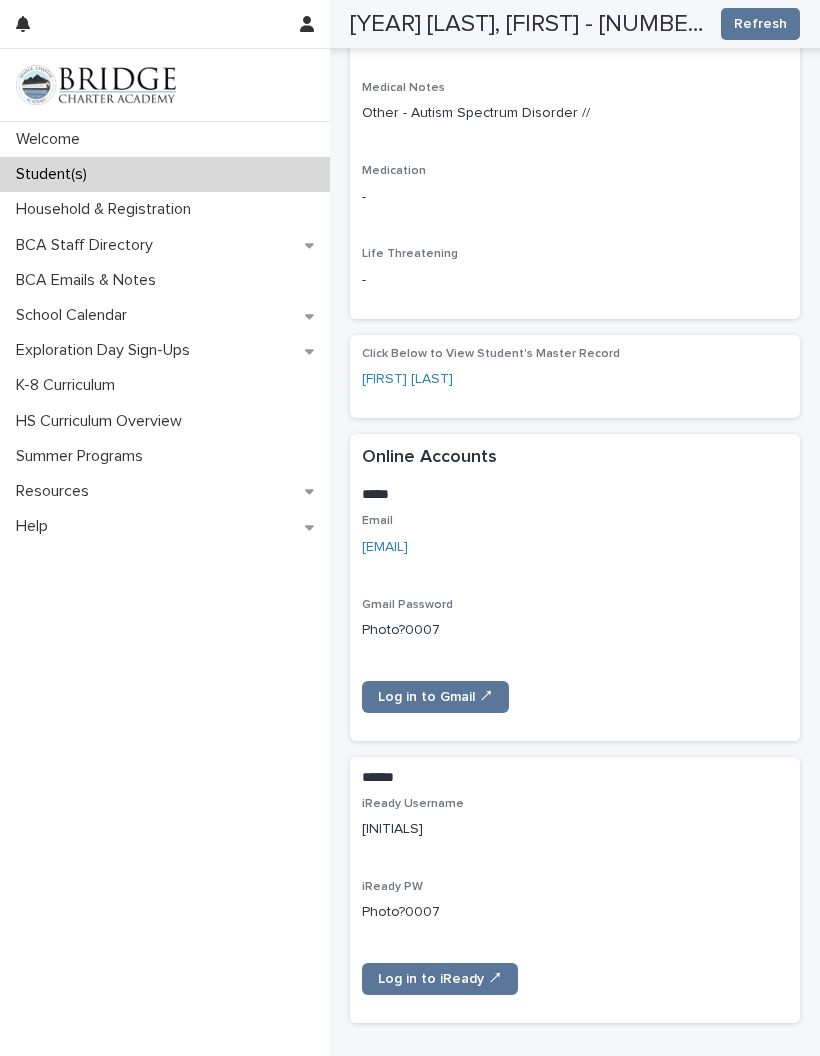 scroll, scrollTop: 1012, scrollLeft: 0, axis: vertical 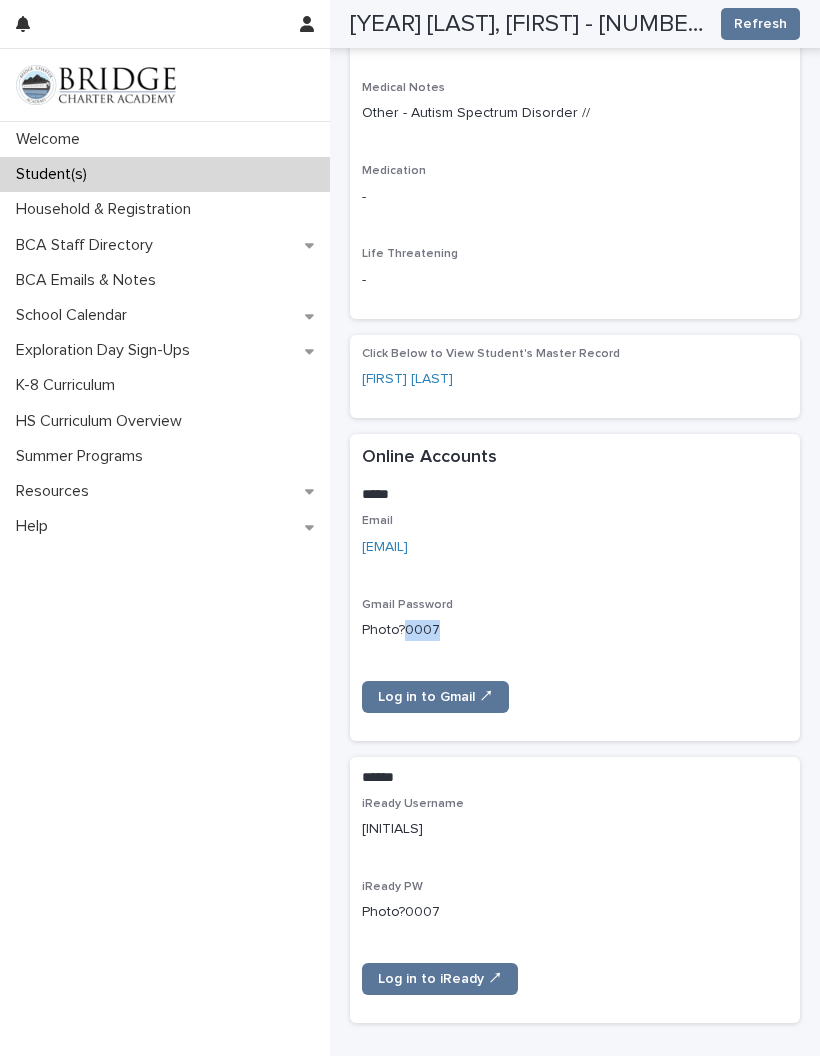 click on "Photo?0007" at bounding box center (575, 630) 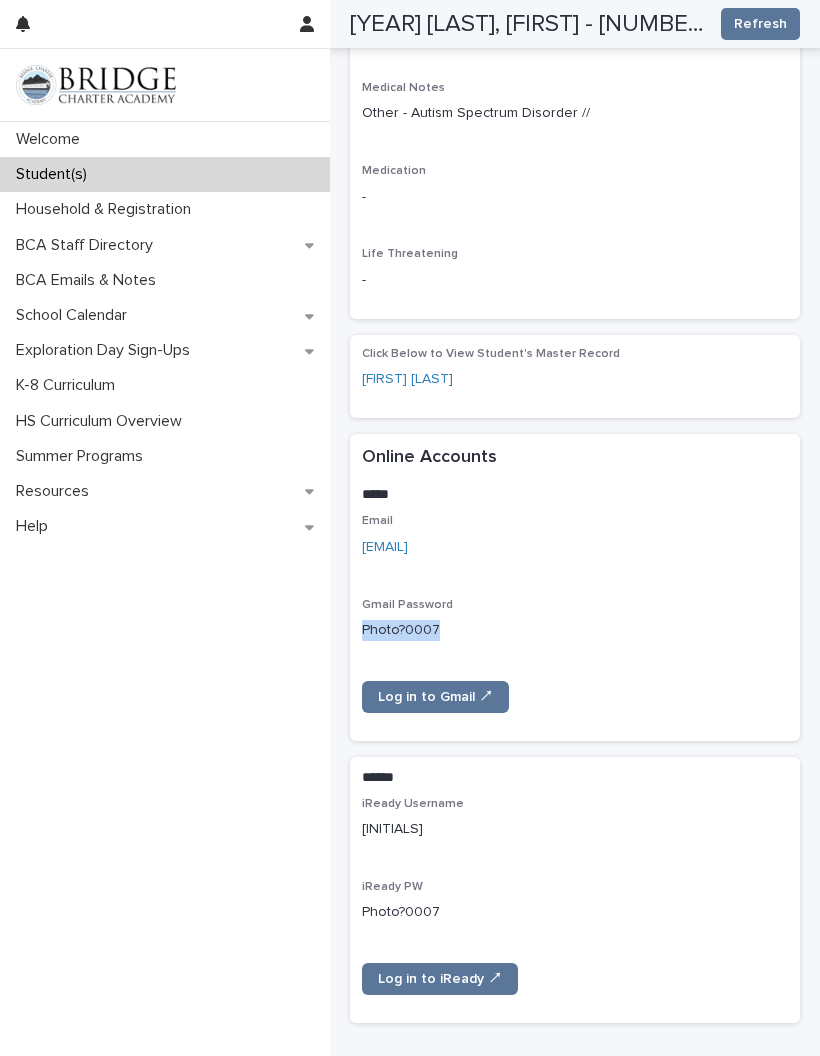 copy on "Photo?0007" 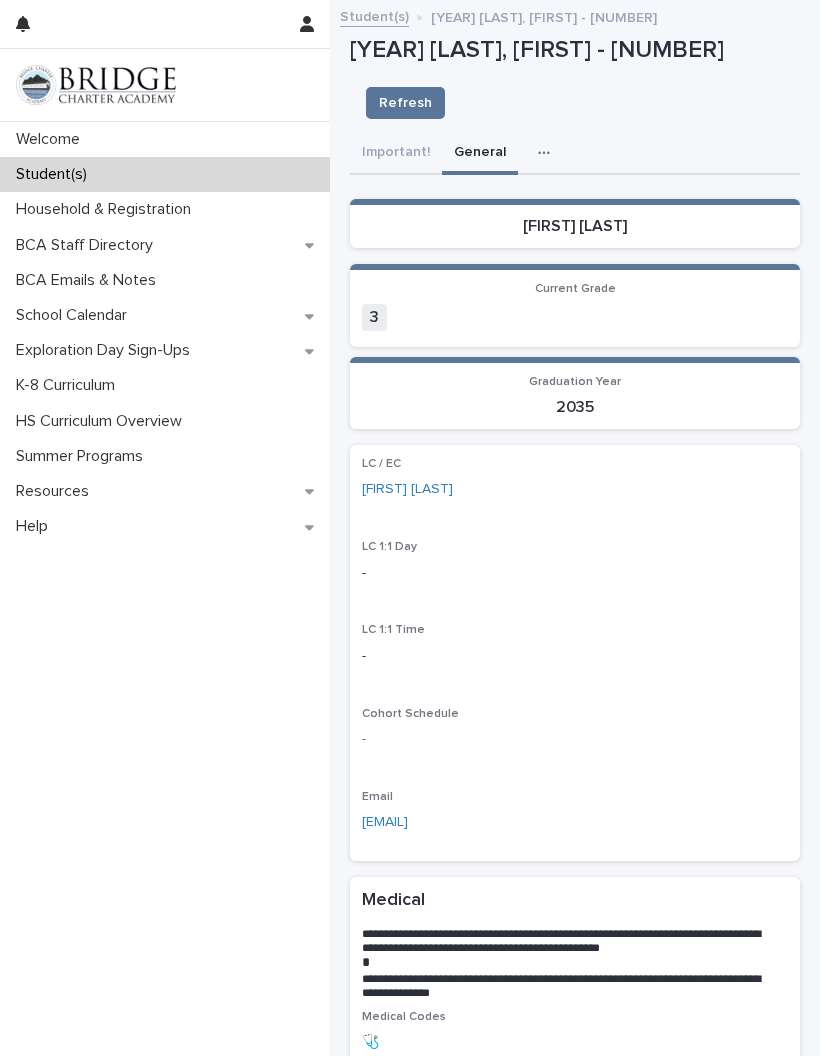 scroll, scrollTop: 0, scrollLeft: 0, axis: both 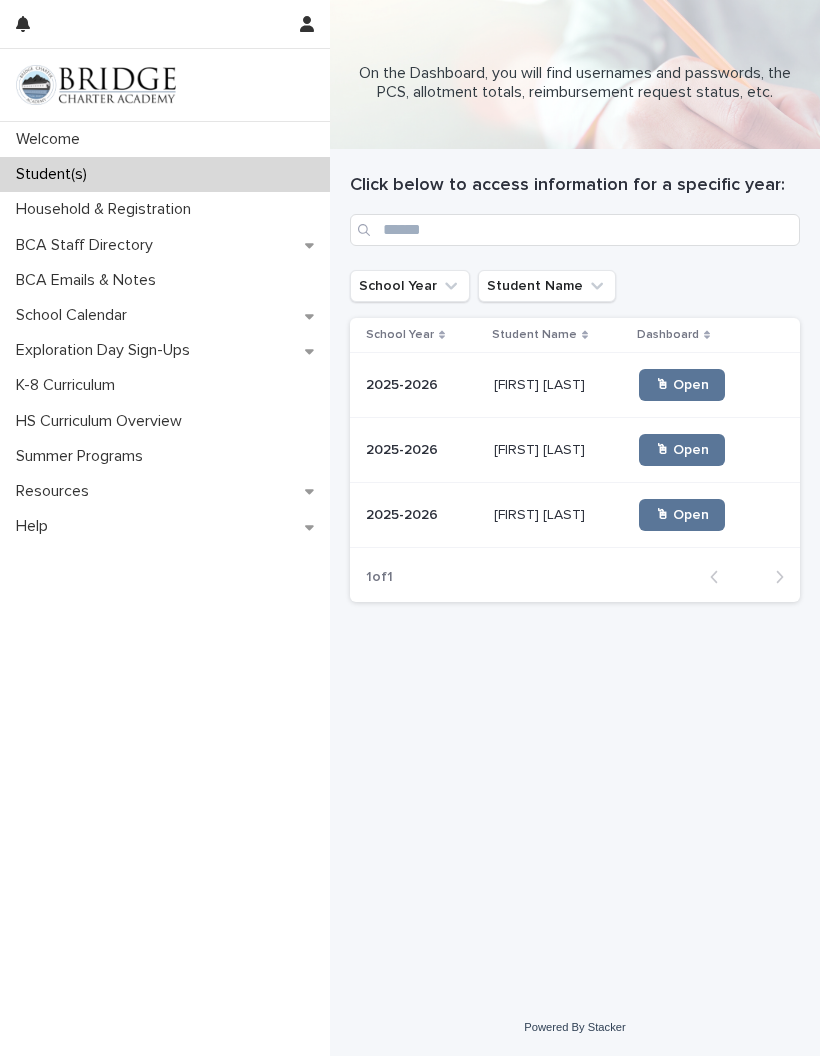 click on "🖱 Open" at bounding box center (682, 515) 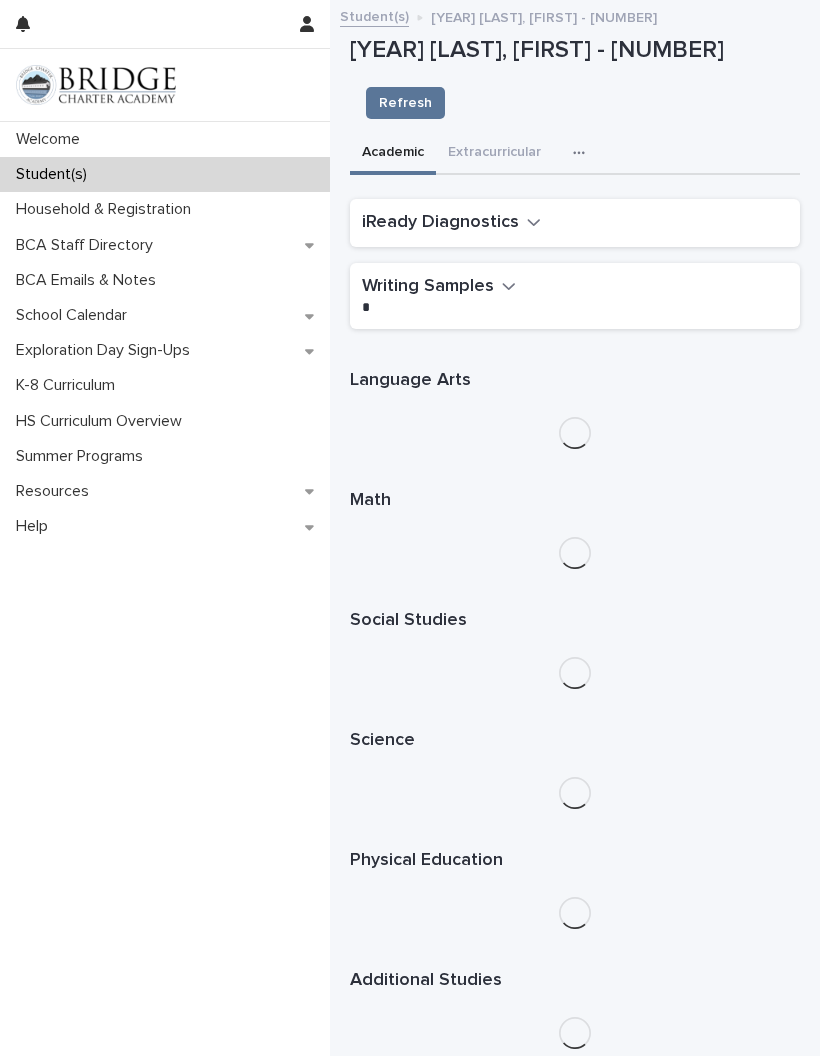 click at bounding box center (583, 153) 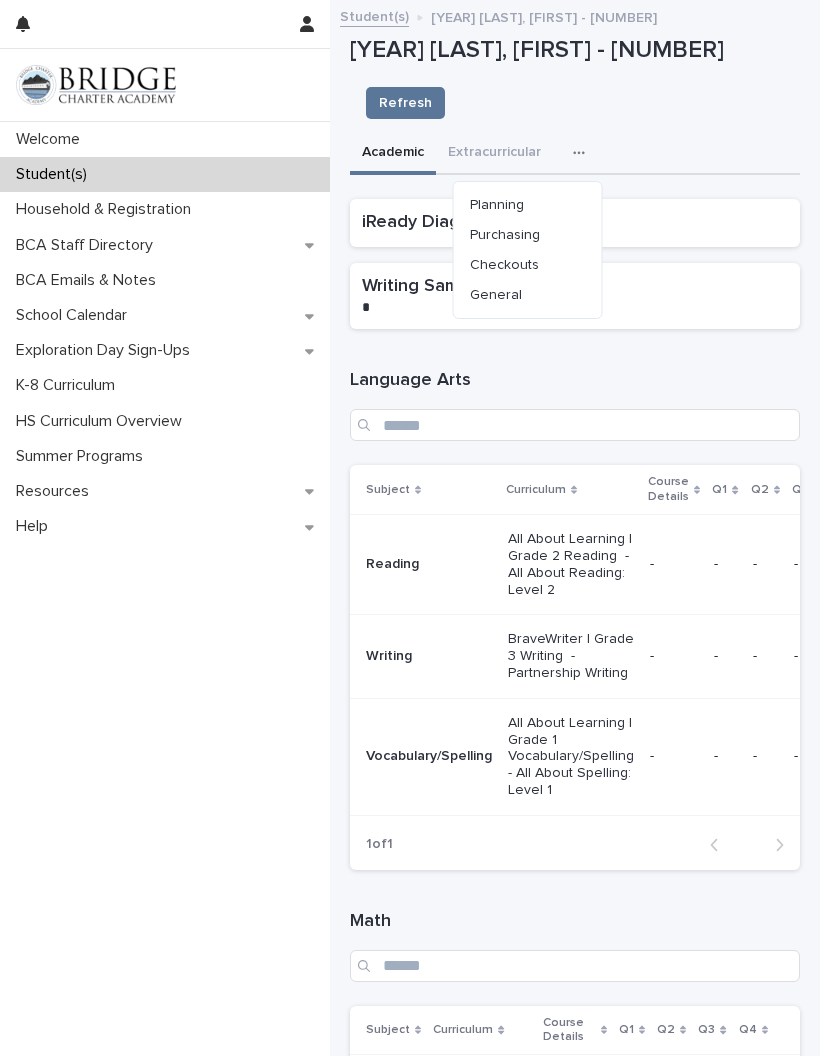click on "Checkouts" at bounding box center (528, 265) 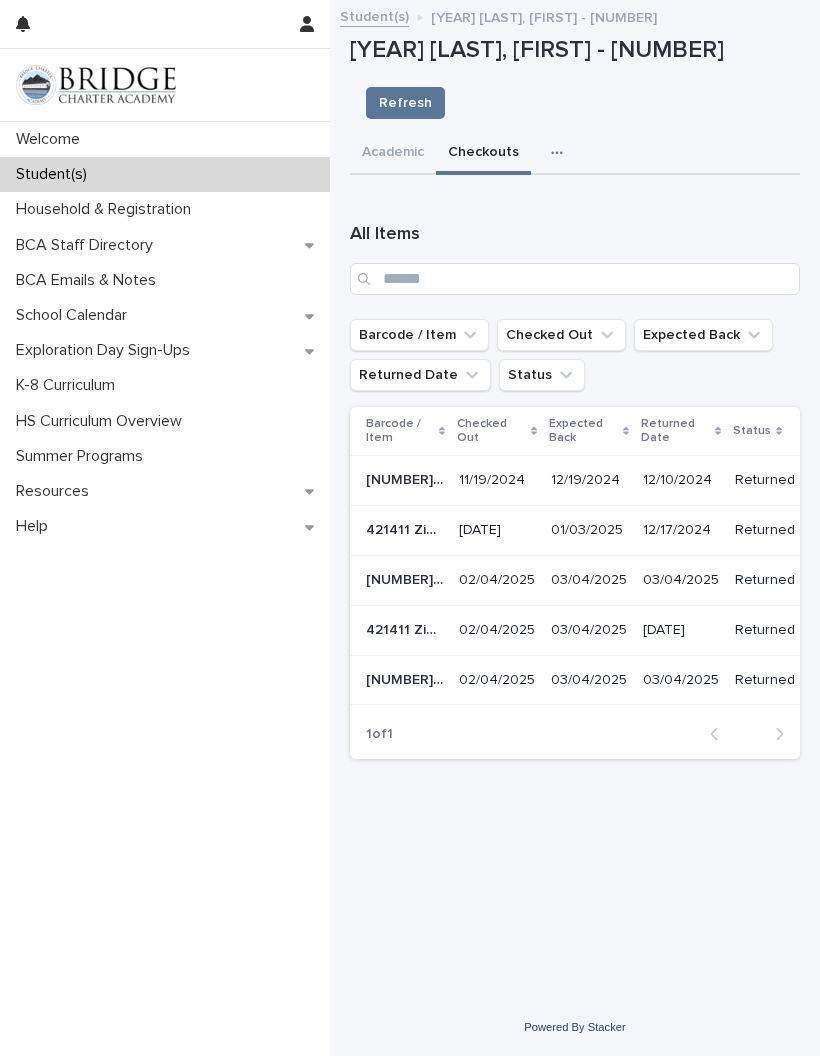 scroll, scrollTop: 0, scrollLeft: 0, axis: both 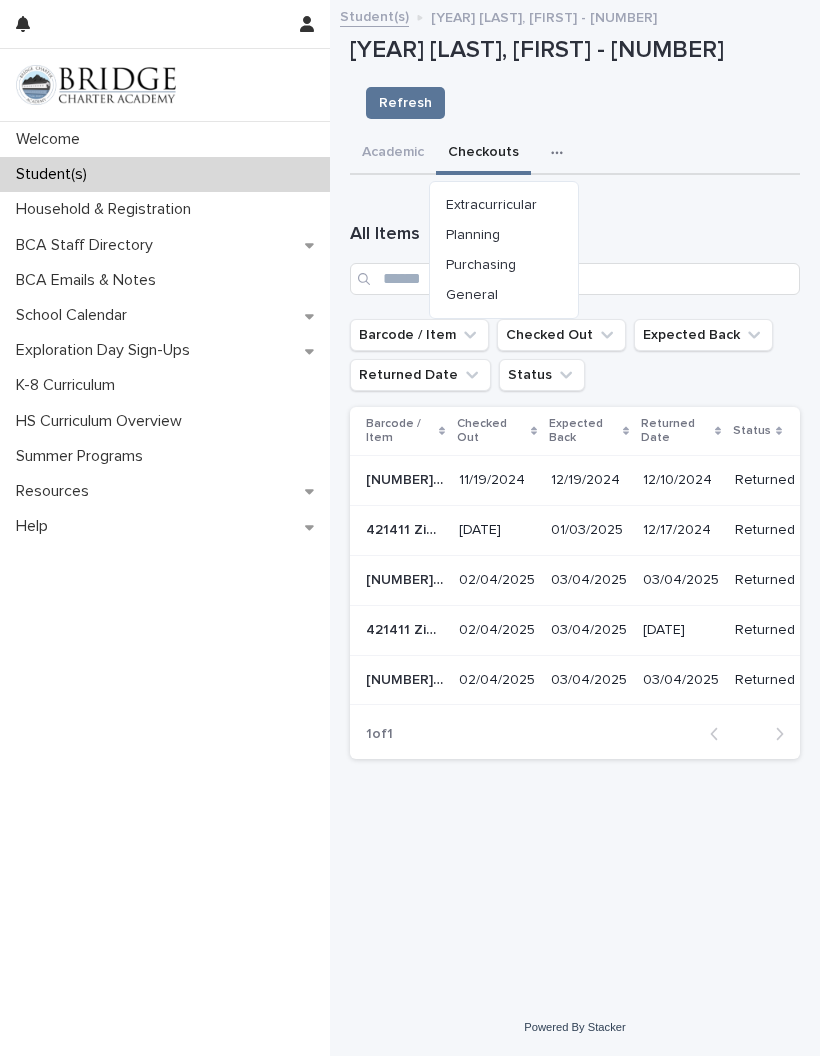 click on "Purchasing" at bounding box center [481, 265] 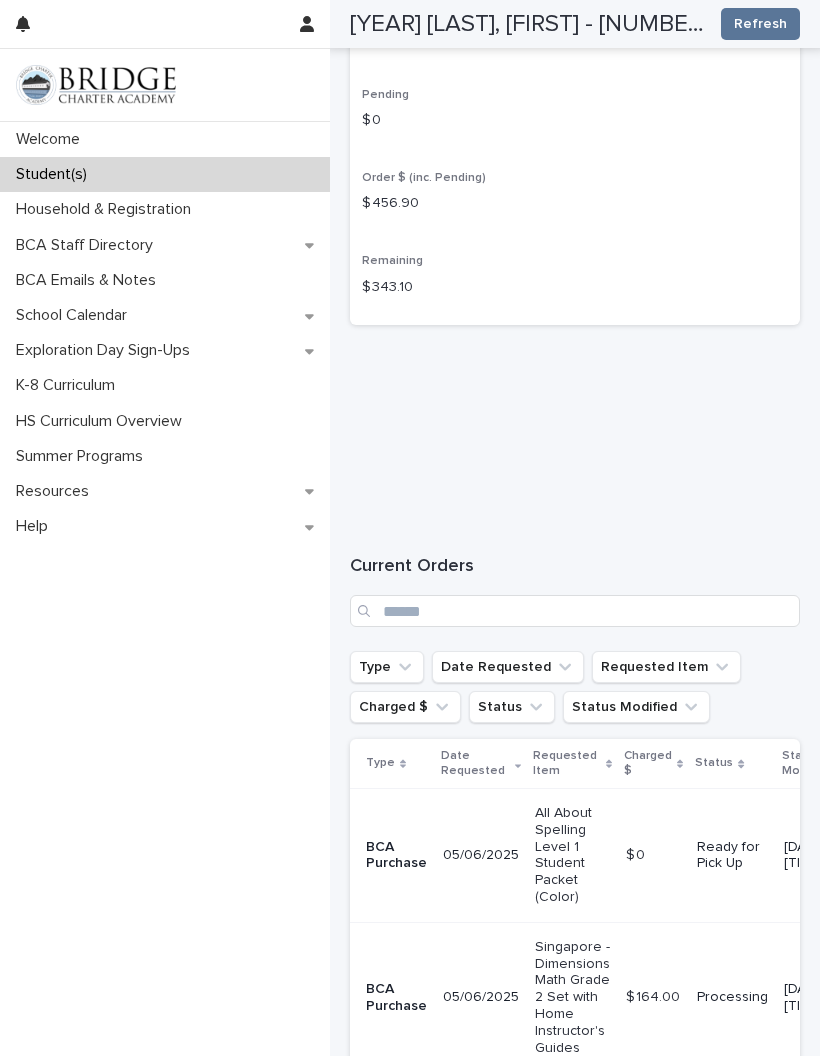 scroll, scrollTop: 213, scrollLeft: 0, axis: vertical 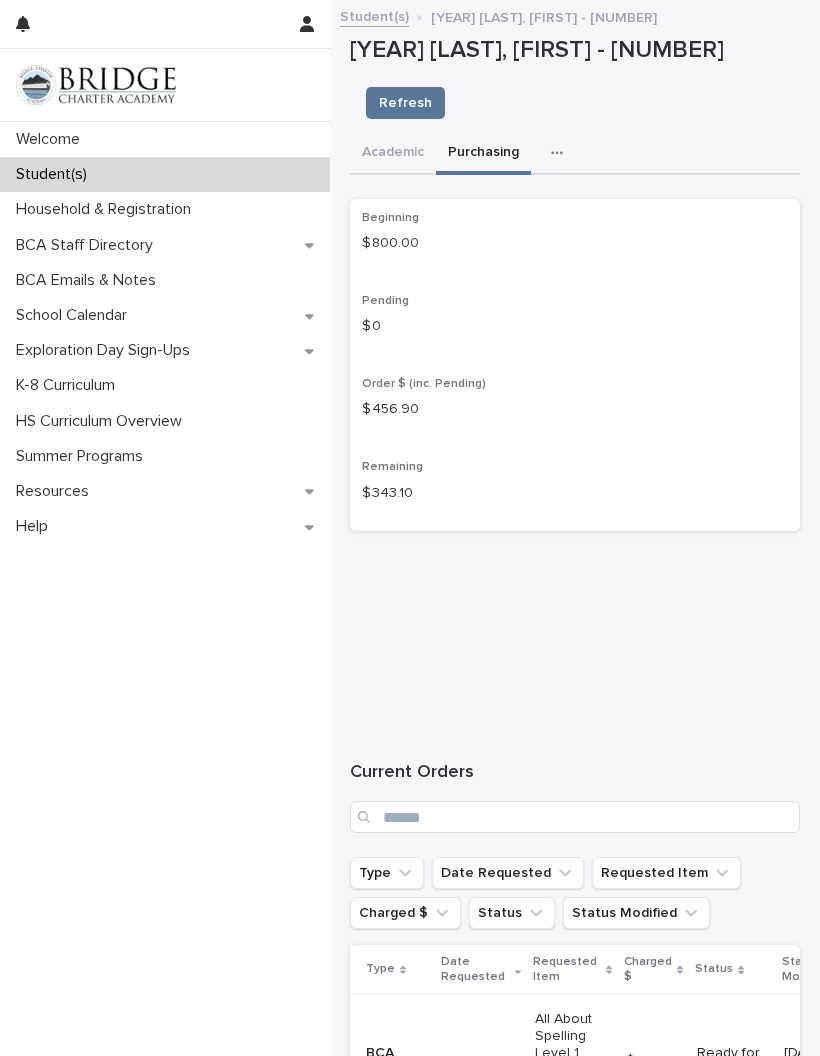 click on "Student(s)" at bounding box center [165, 174] 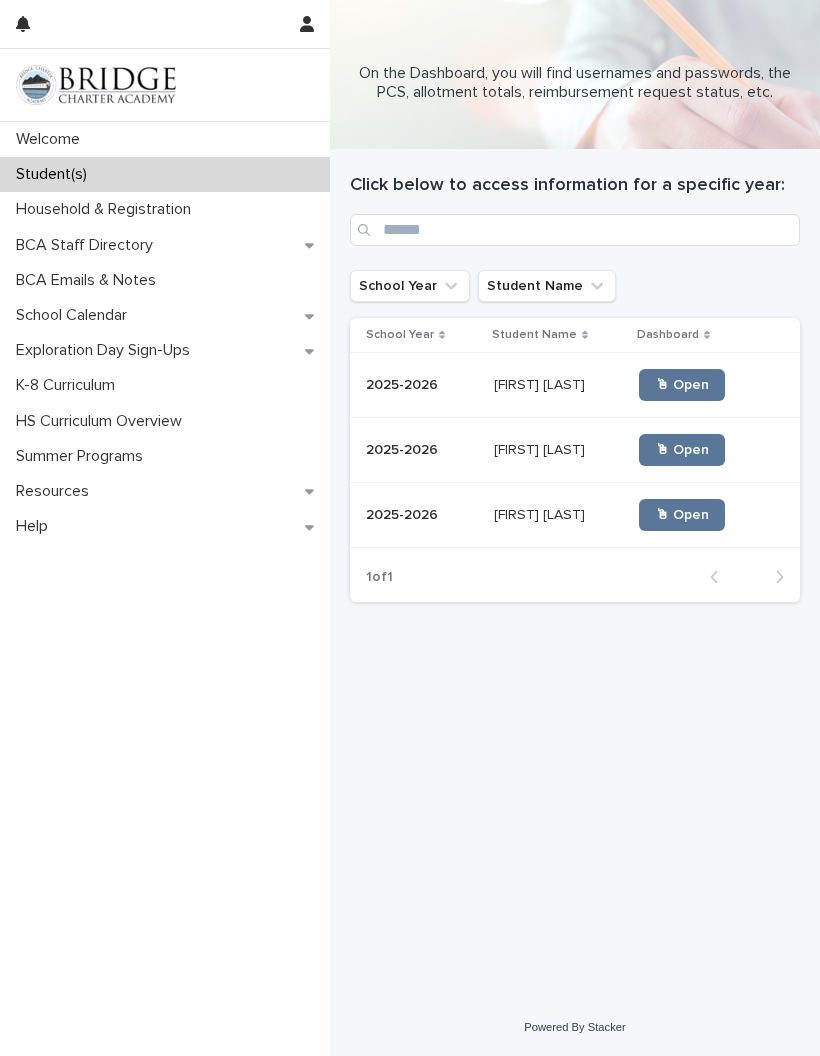 click on "🖱 Open" at bounding box center [682, 450] 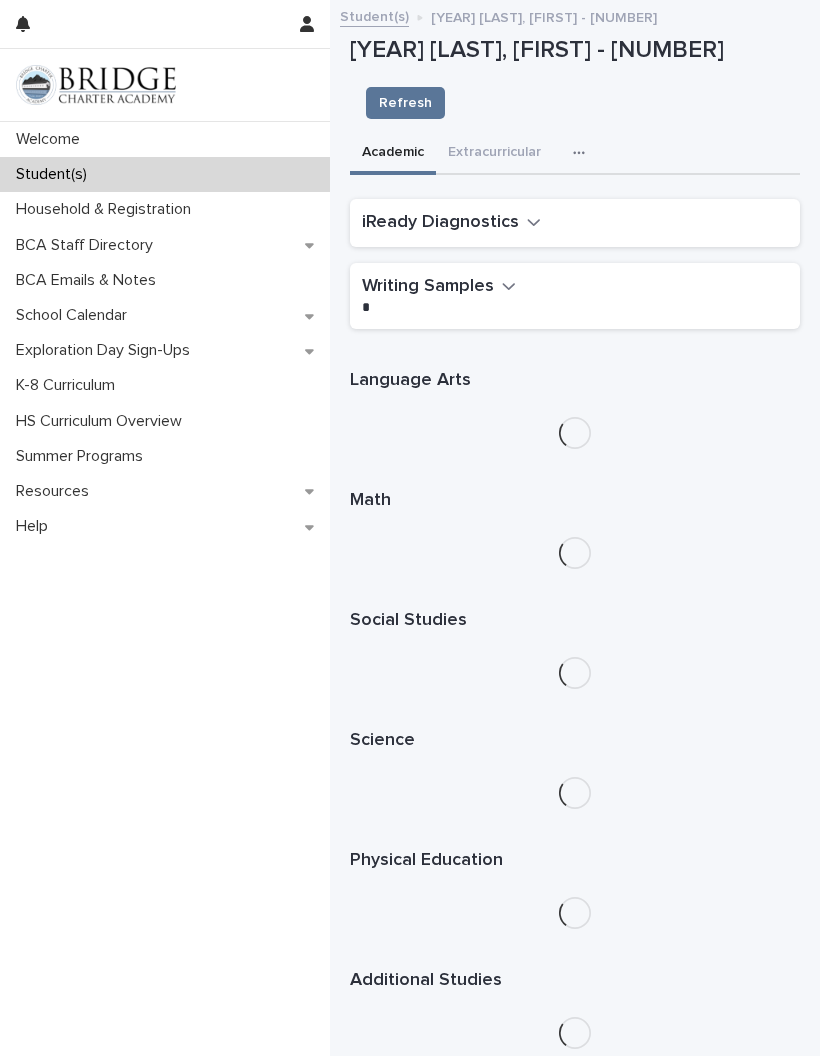 click 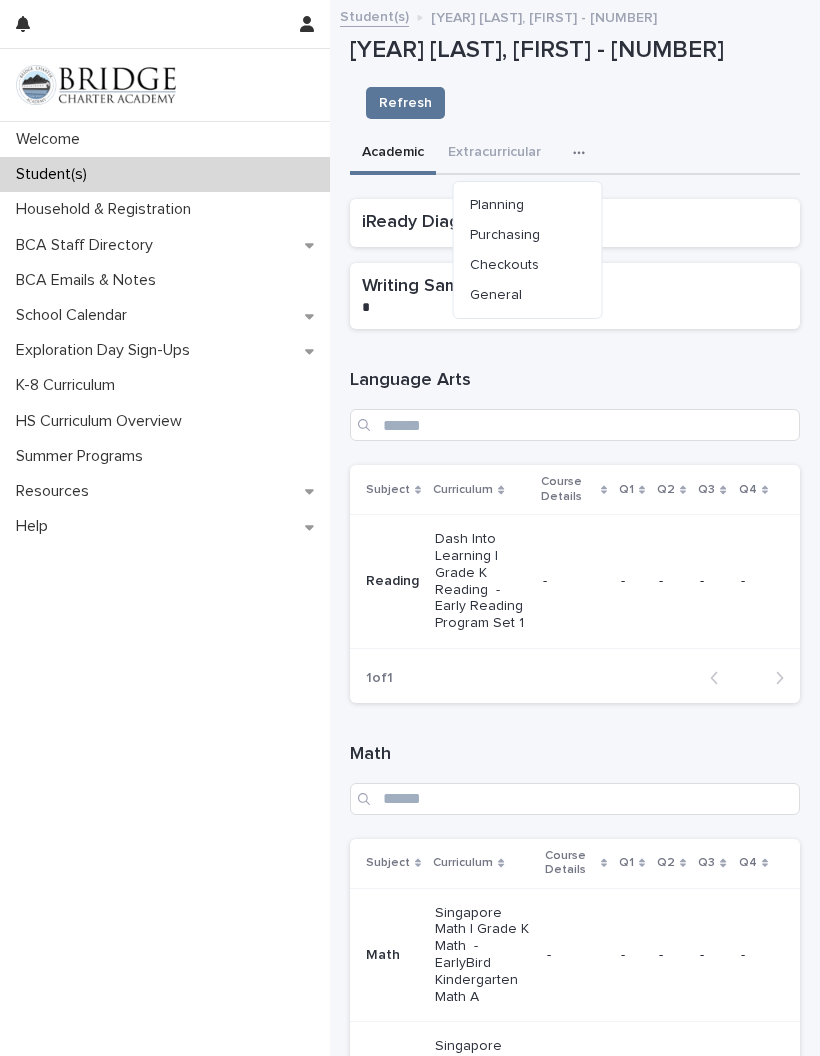 click on "Purchasing" at bounding box center (528, 235) 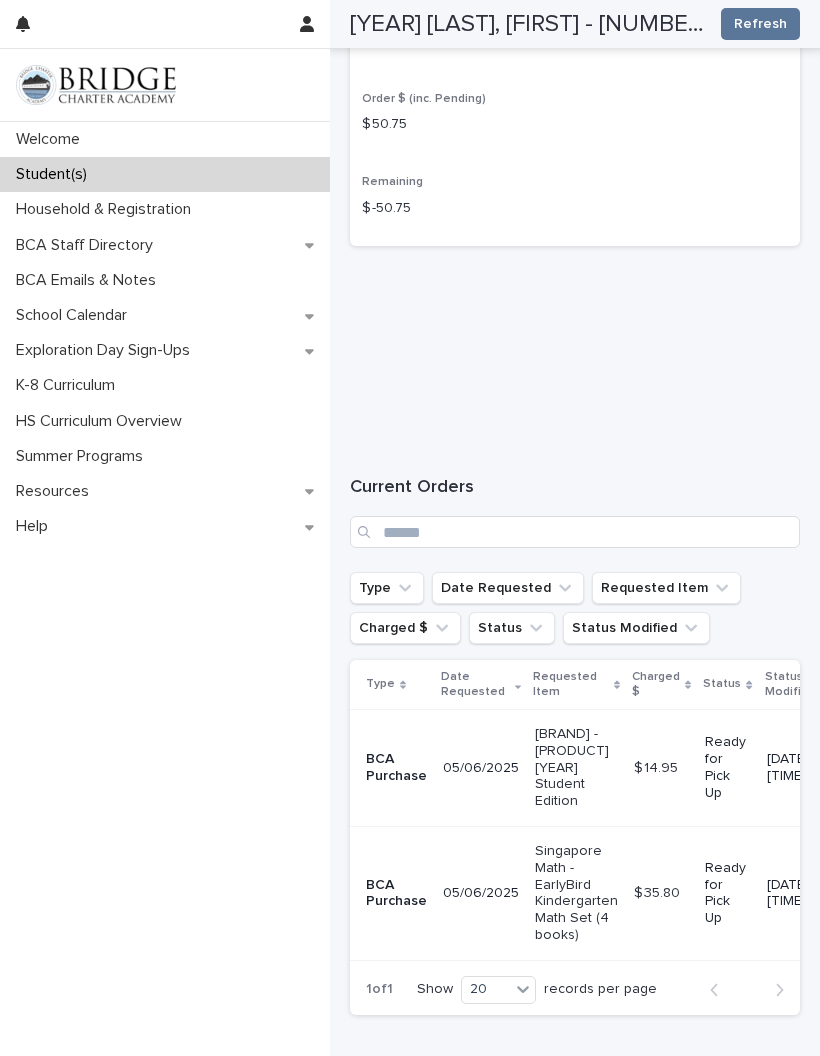 scroll, scrollTop: 286, scrollLeft: 0, axis: vertical 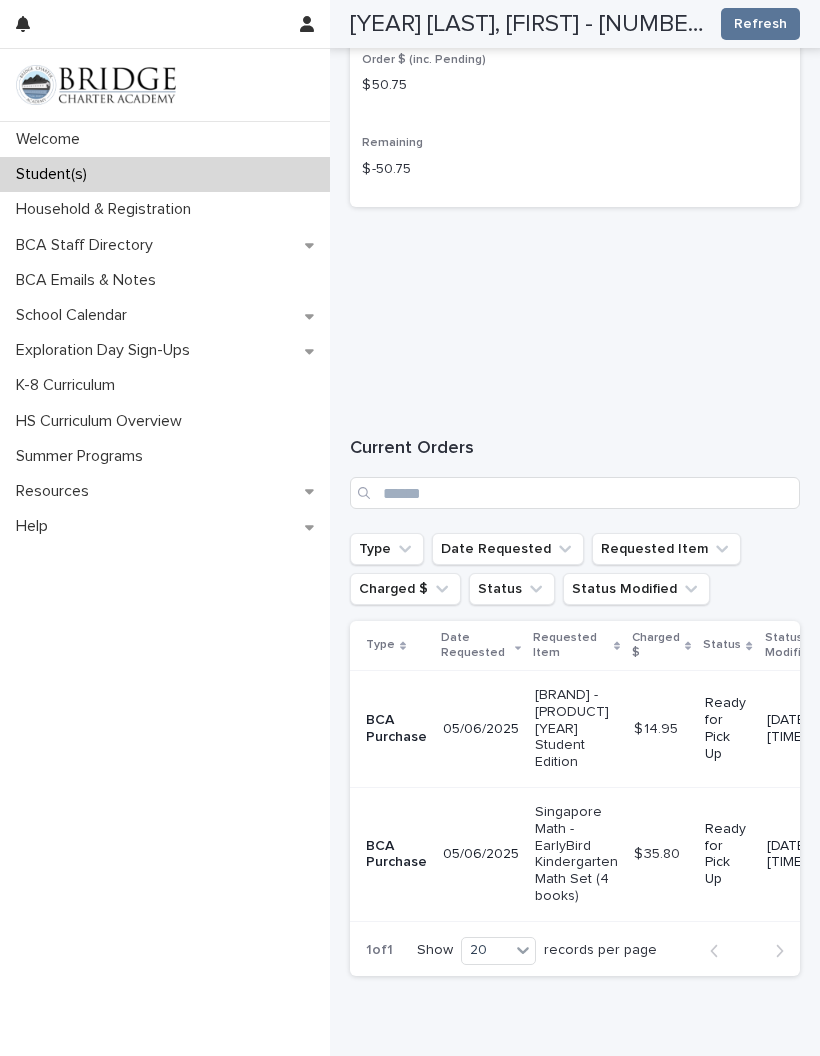 click on "Student(s)" at bounding box center (165, 174) 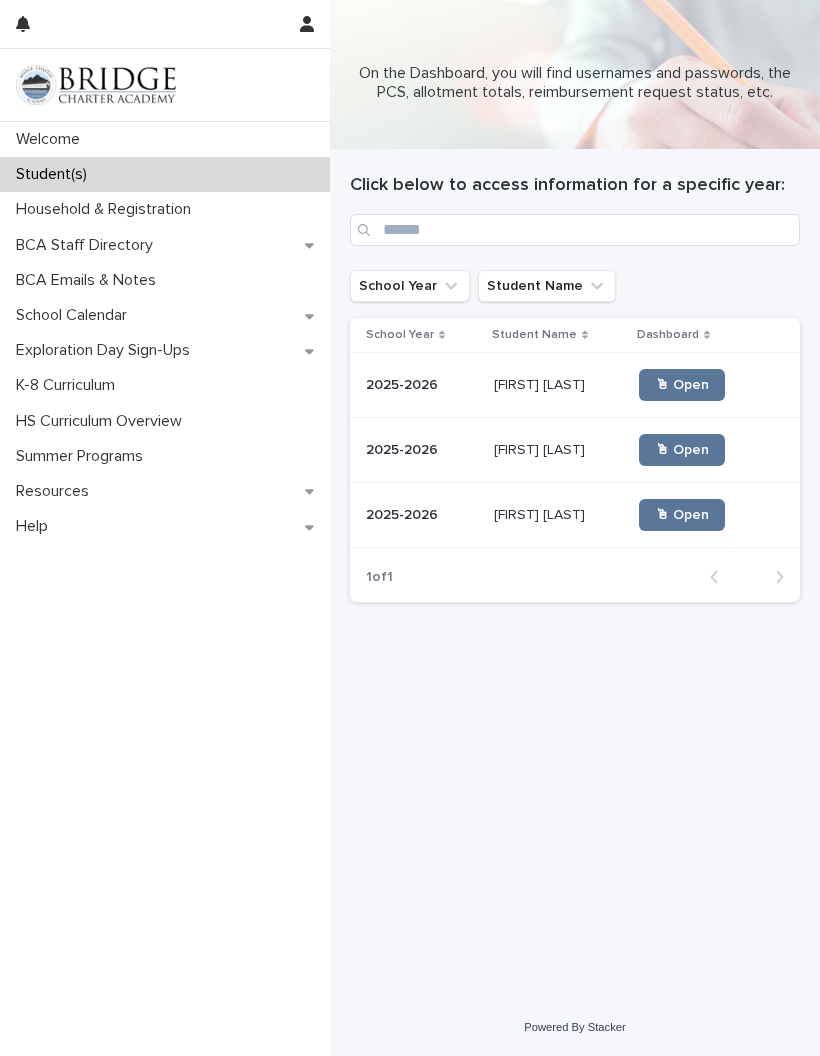 scroll, scrollTop: 0, scrollLeft: 0, axis: both 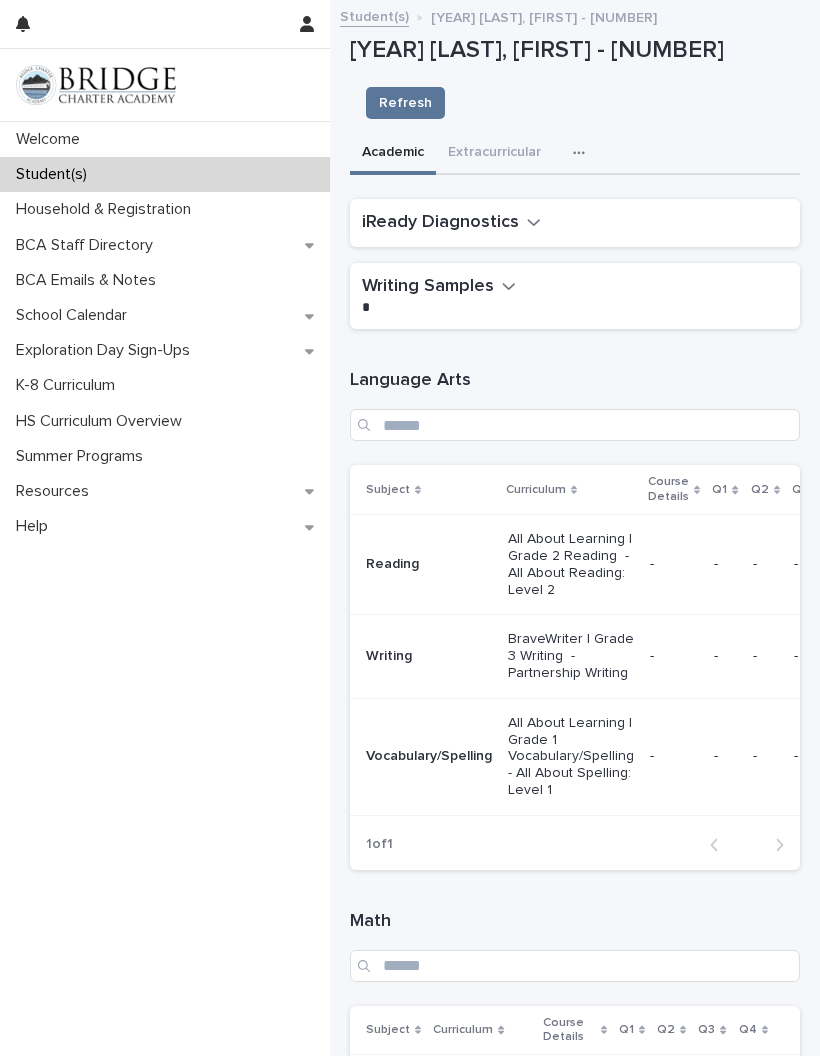 click at bounding box center [583, 153] 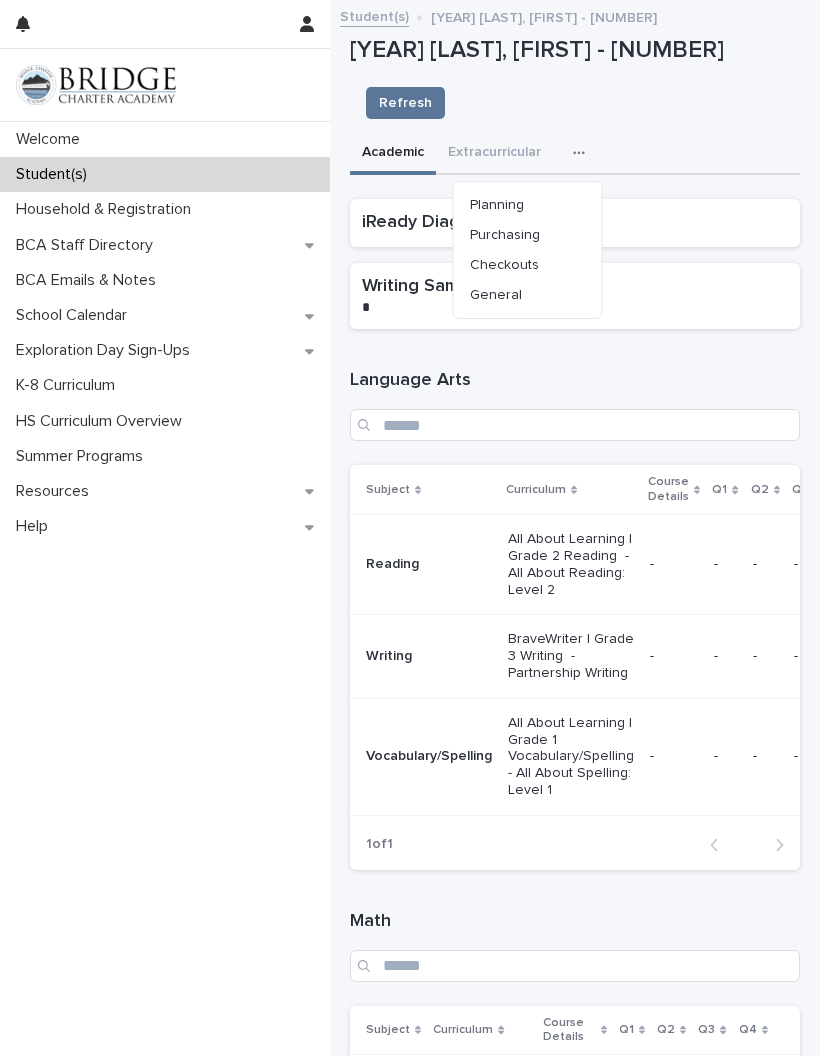click on "General" at bounding box center [496, 295] 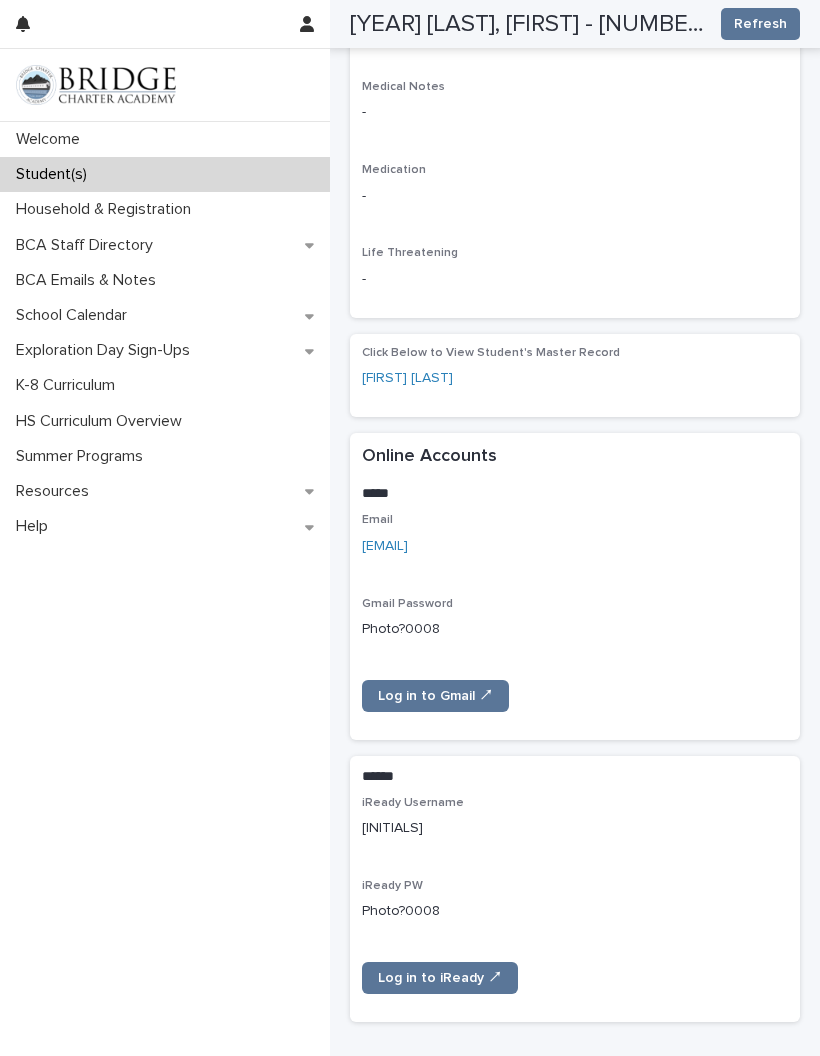 scroll, scrollTop: 1012, scrollLeft: 0, axis: vertical 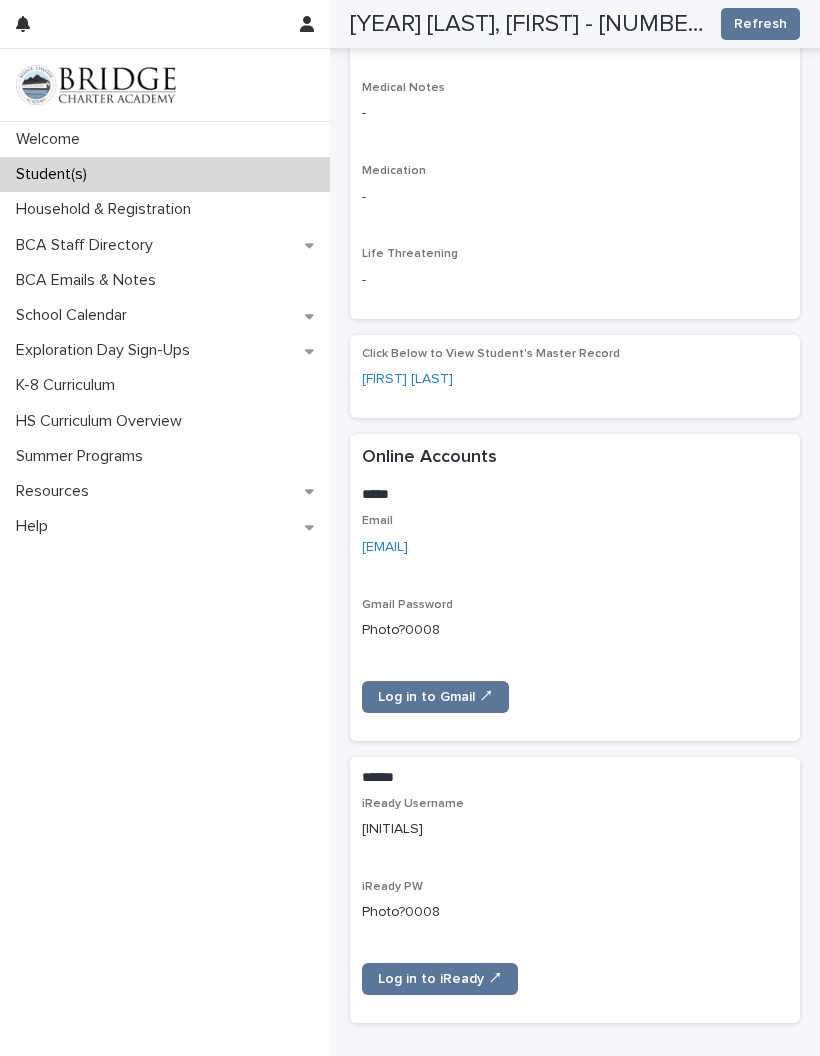 click on "Log in to Gmail ↗" at bounding box center [435, 697] 